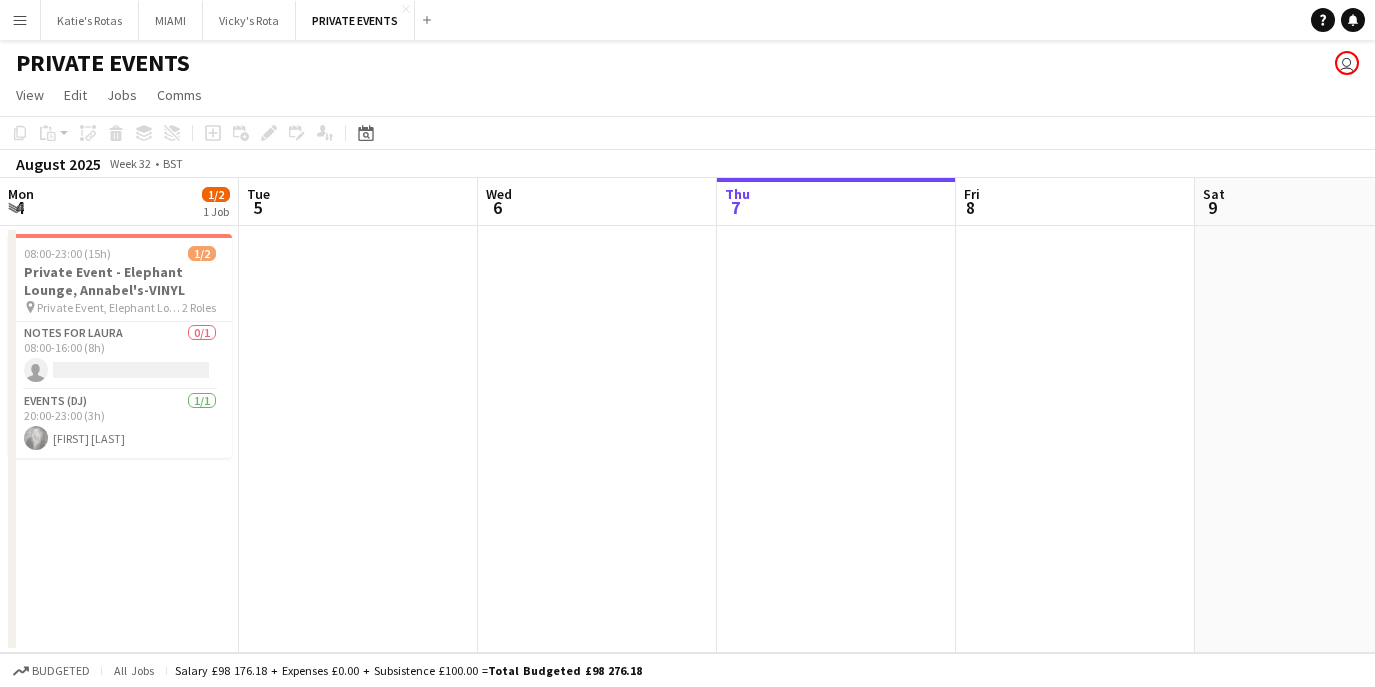 scroll, scrollTop: 0, scrollLeft: 0, axis: both 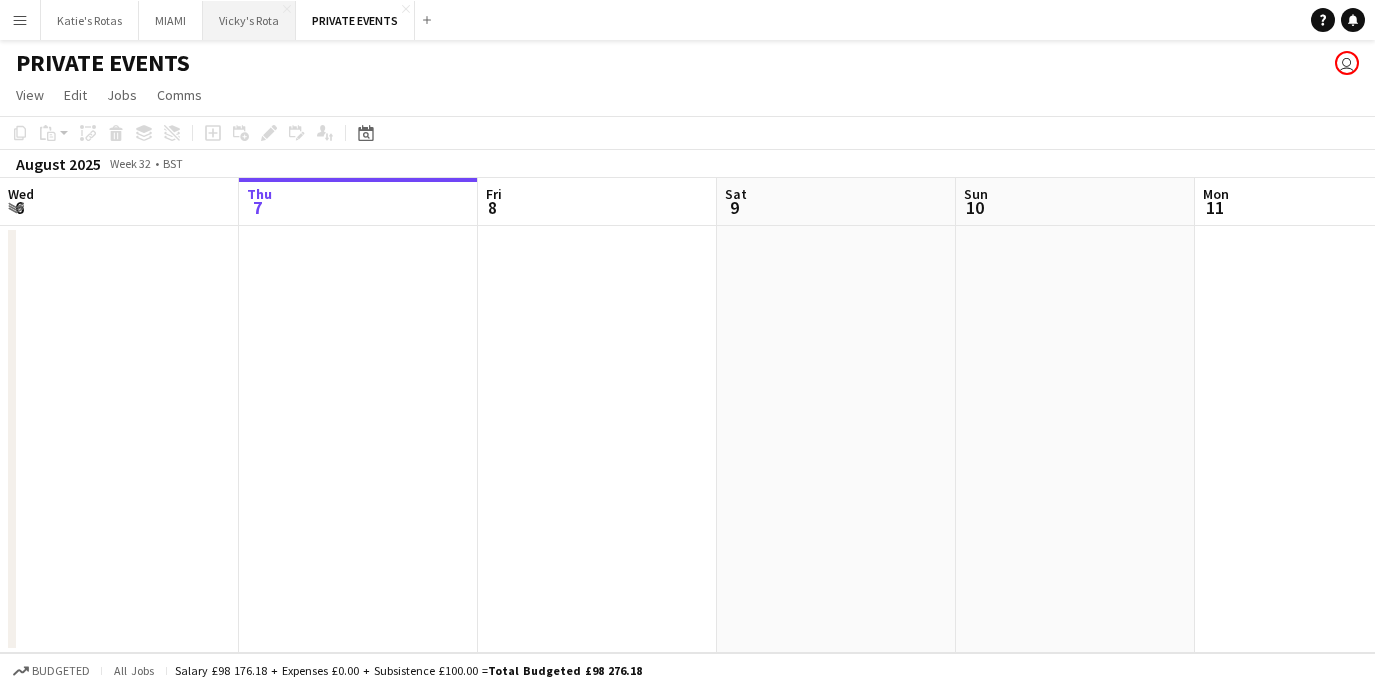 click on "Vicky's Rota
Close" at bounding box center [249, 20] 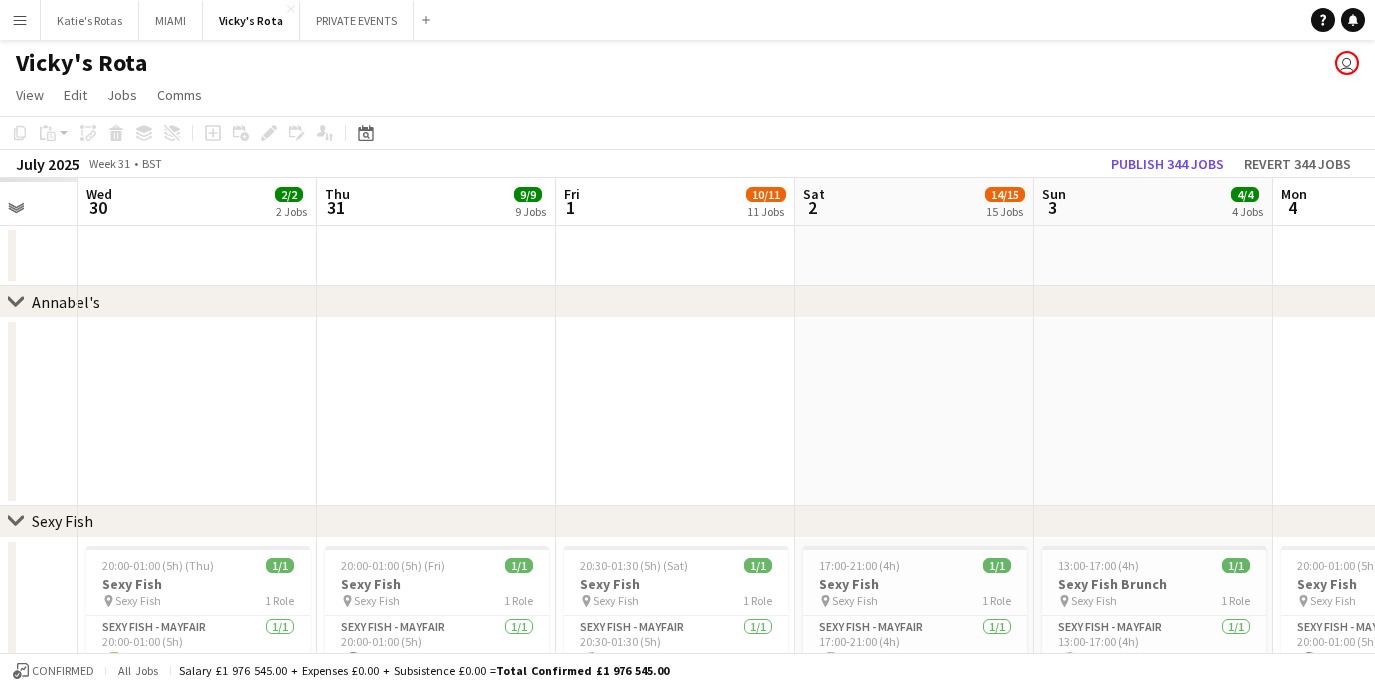 scroll, scrollTop: 0, scrollLeft: 639, axis: horizontal 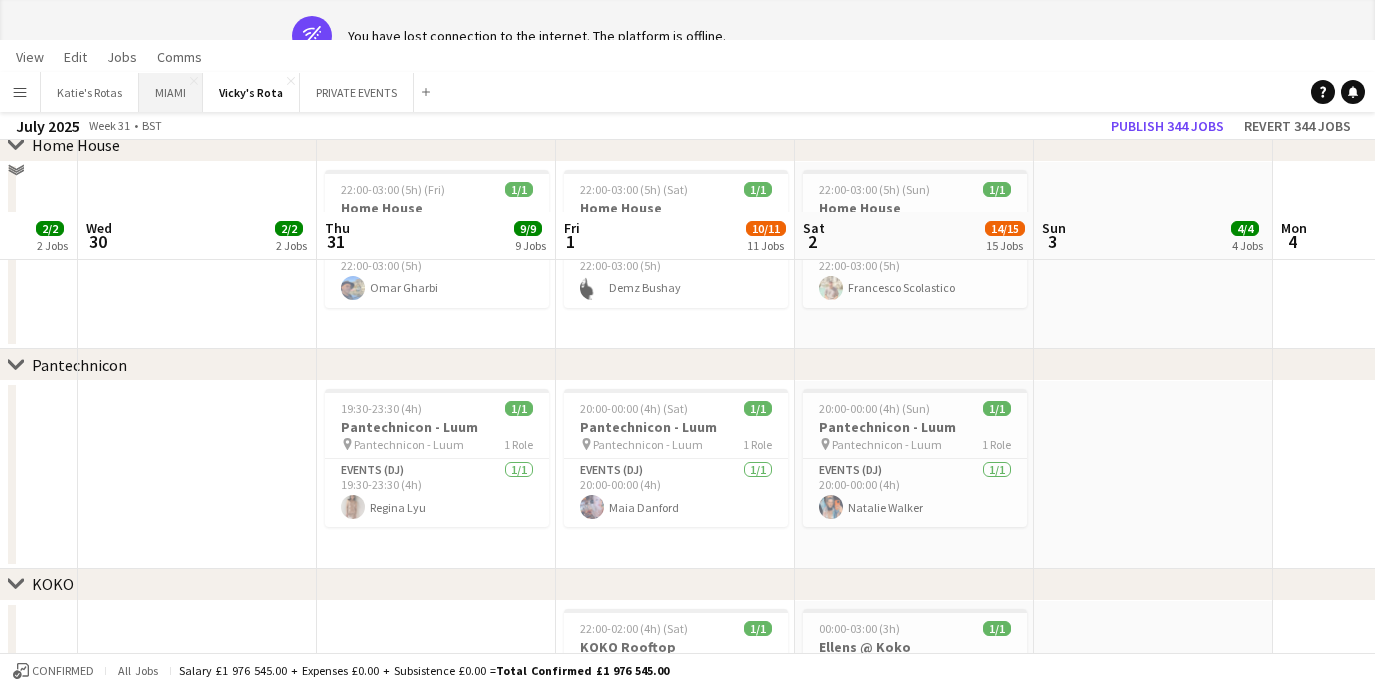 click on "[CITY]
Close" at bounding box center [171, 92] 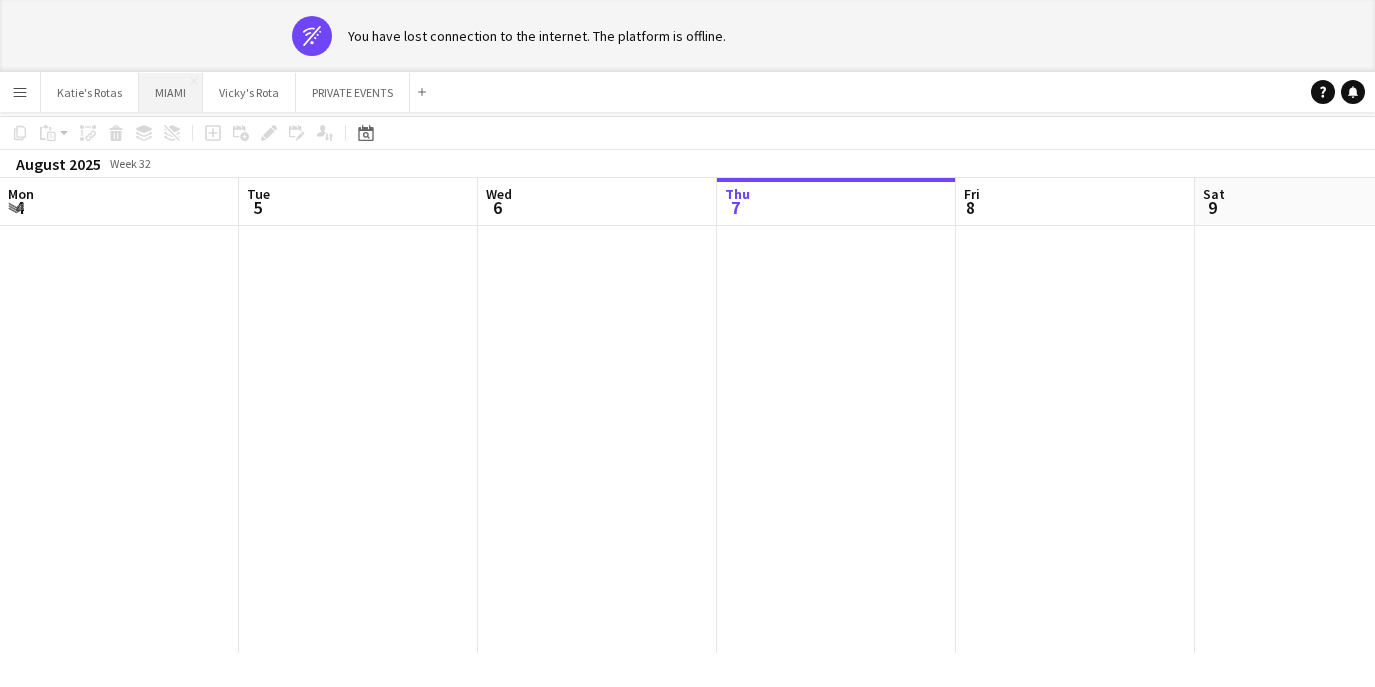 scroll, scrollTop: 0, scrollLeft: 0, axis: both 